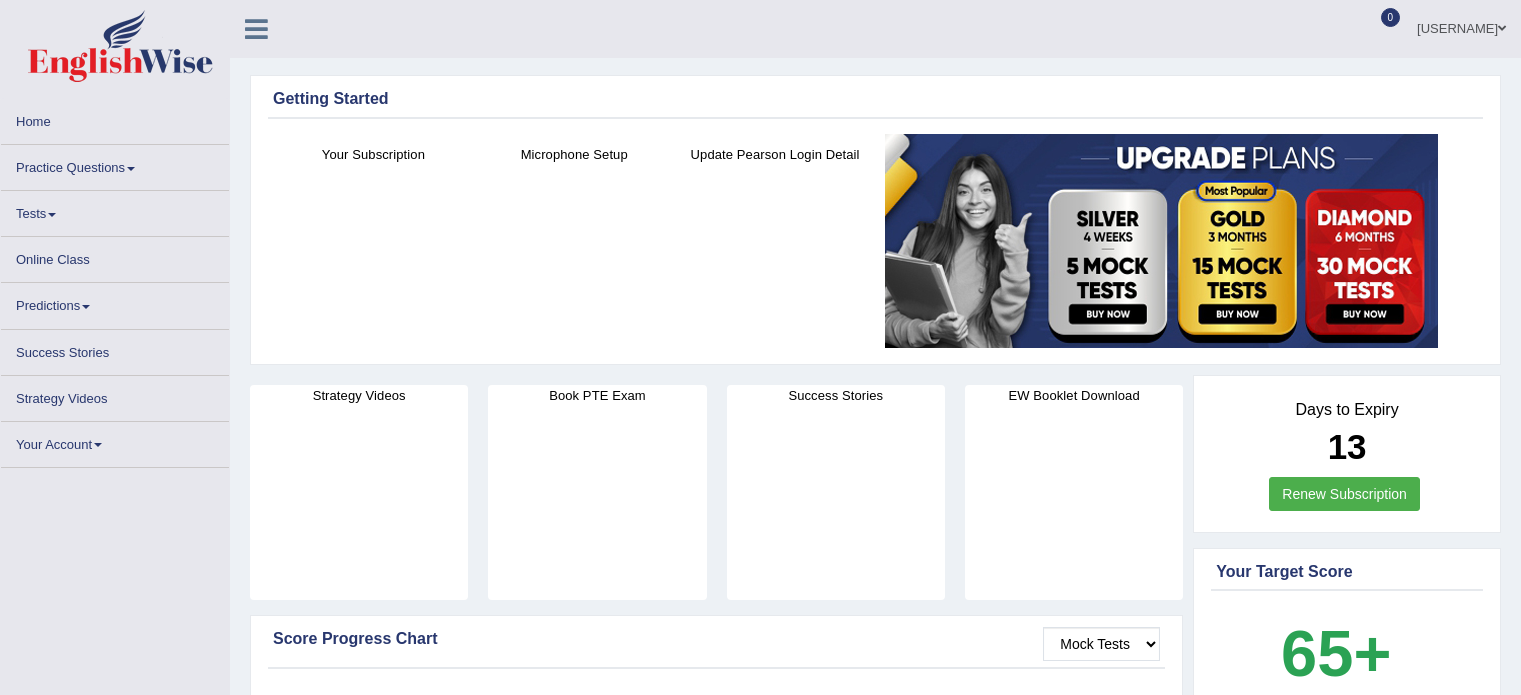 scroll, scrollTop: 0, scrollLeft: 0, axis: both 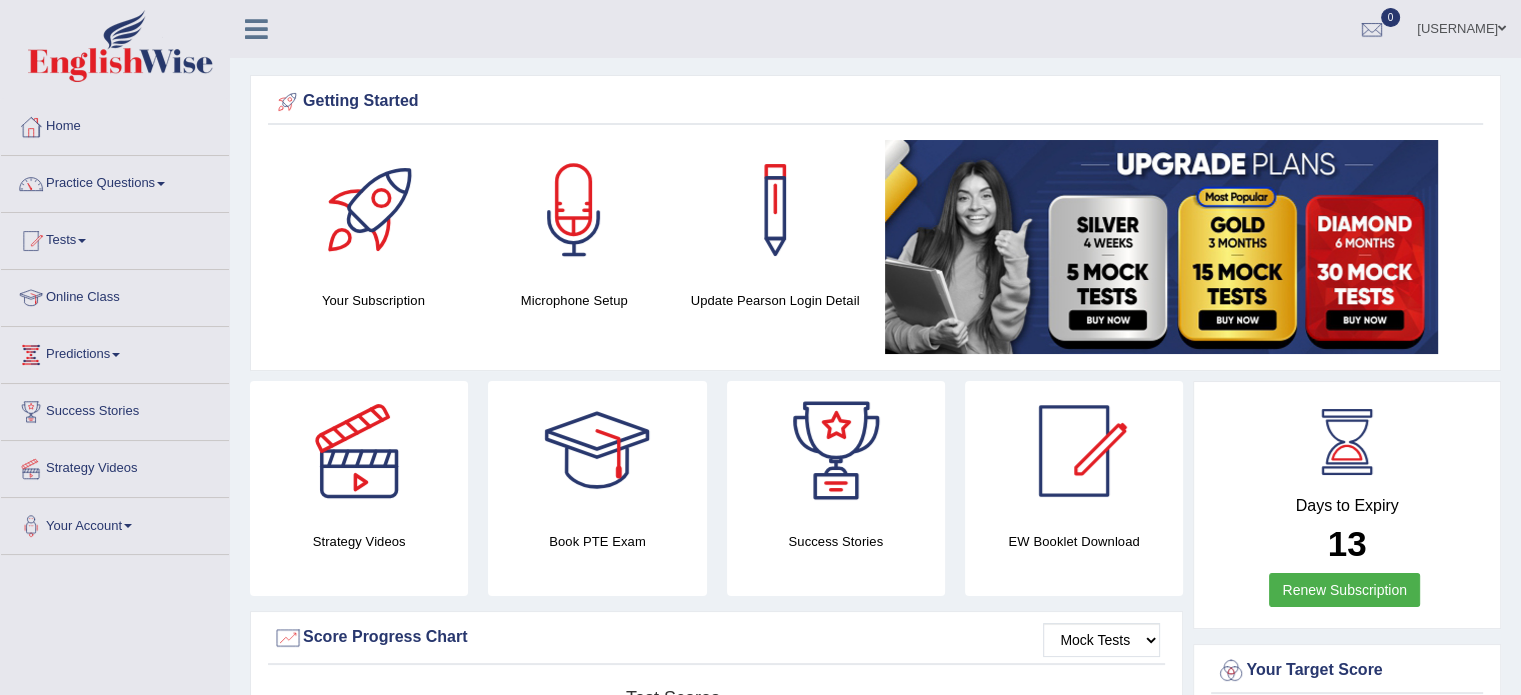 click on "Practice Questions" at bounding box center [115, 181] 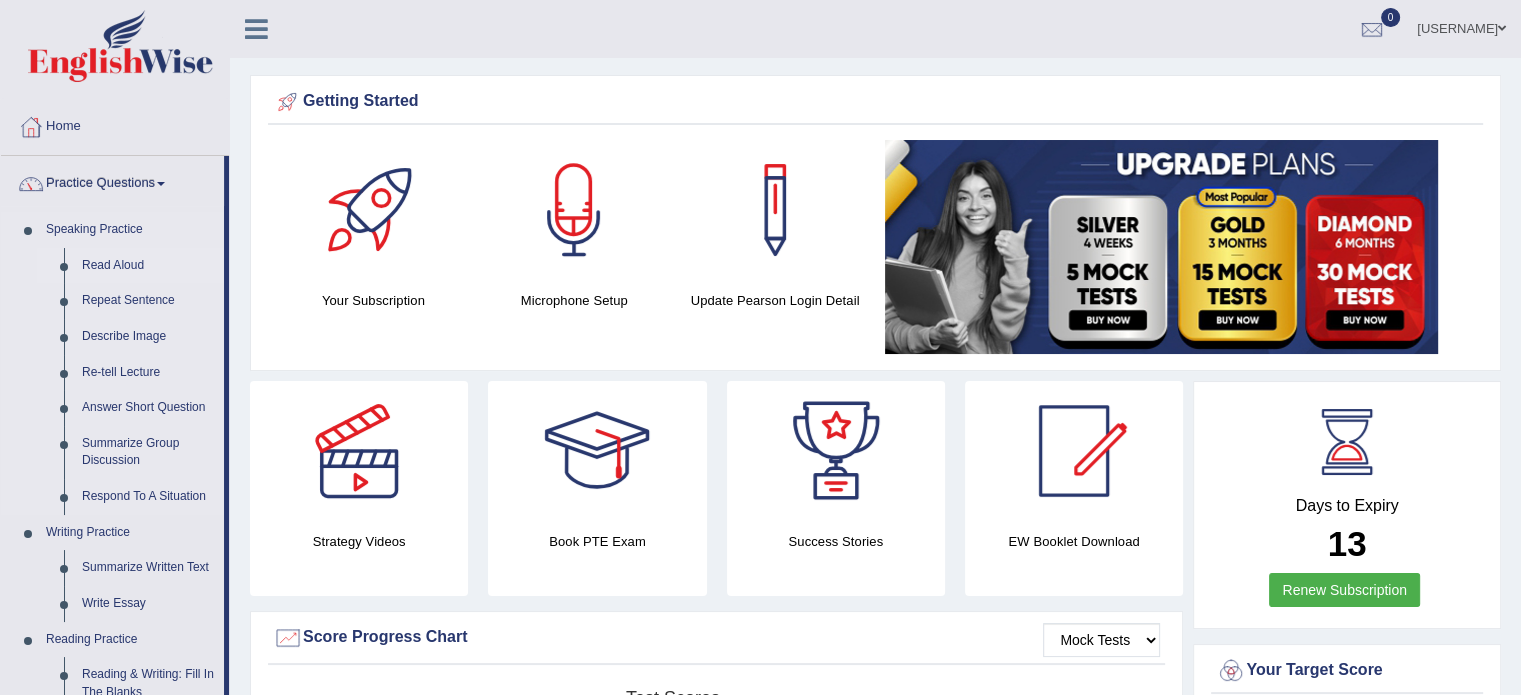 click on "Read Aloud" at bounding box center (148, 266) 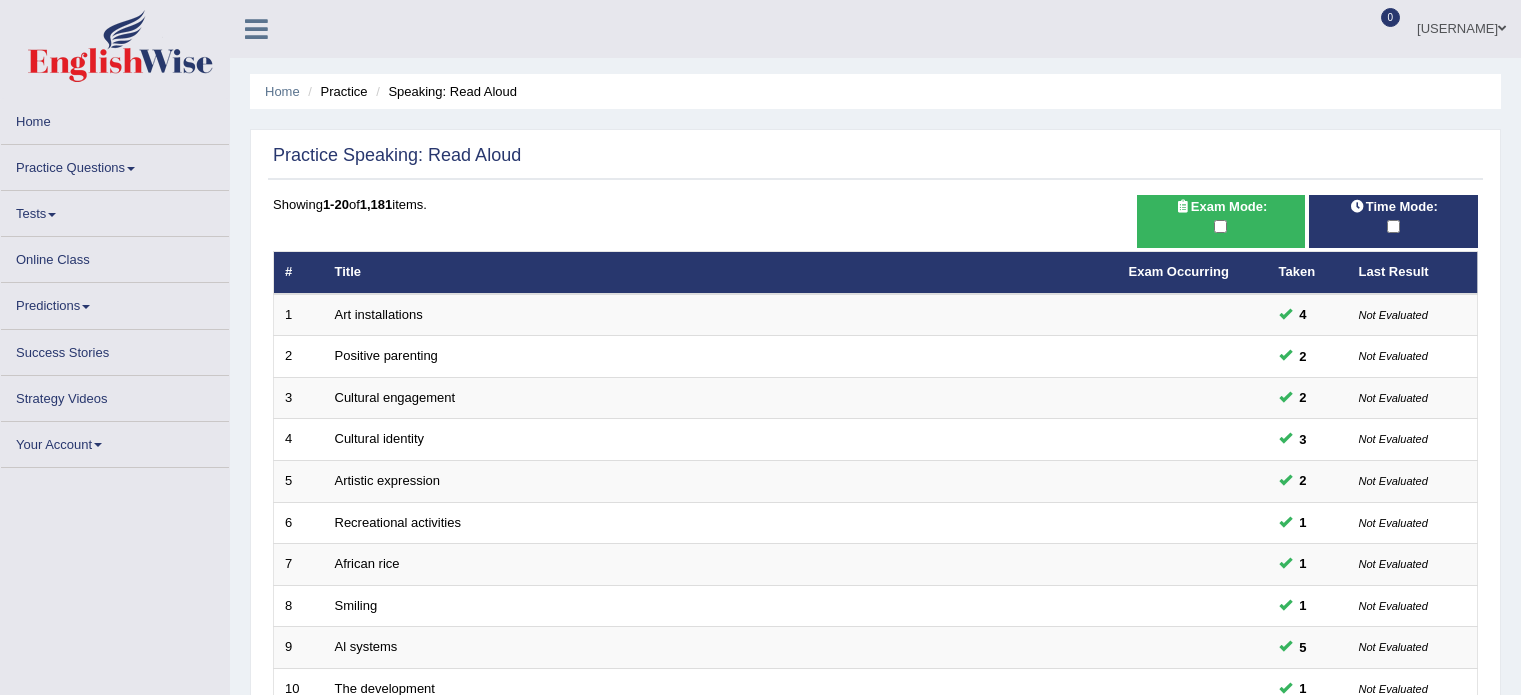 scroll, scrollTop: 0, scrollLeft: 0, axis: both 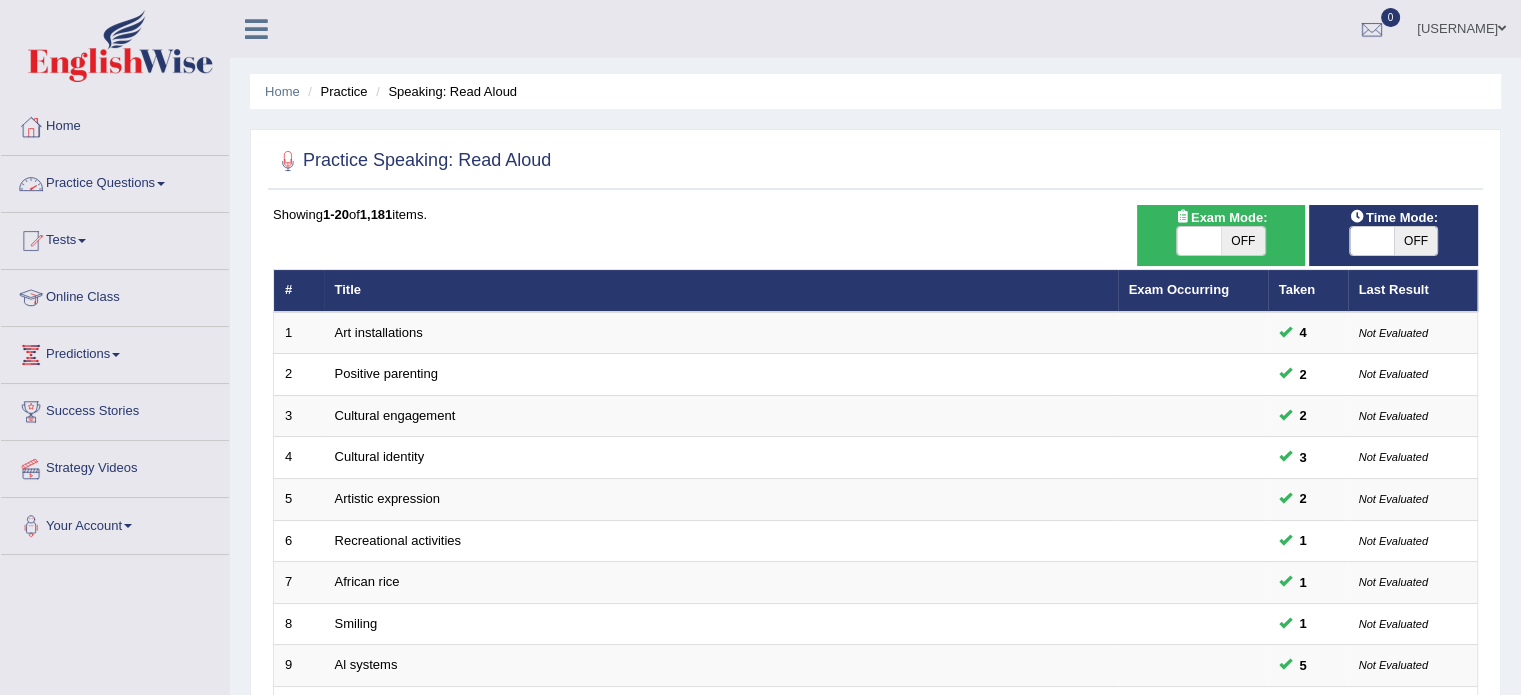 click at bounding box center [161, 184] 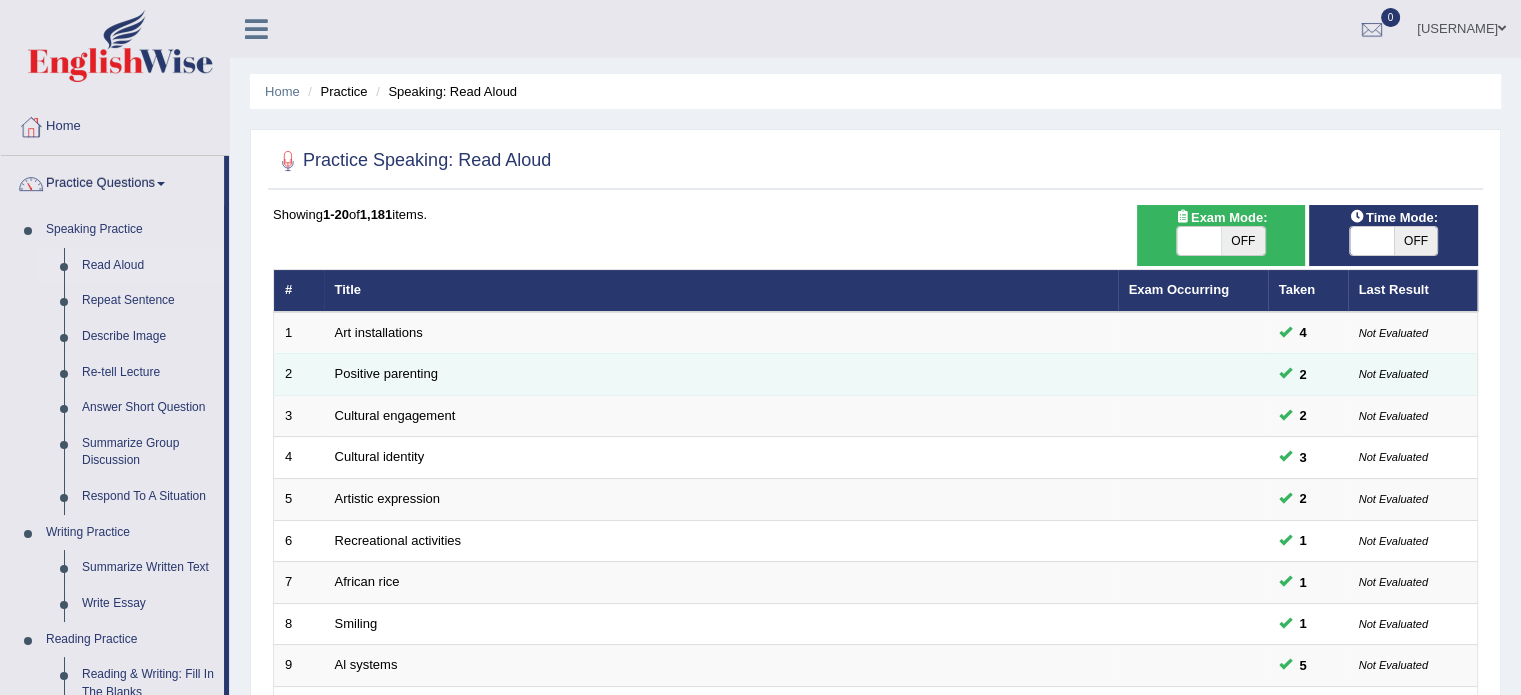 click on "2" at bounding box center [299, 375] 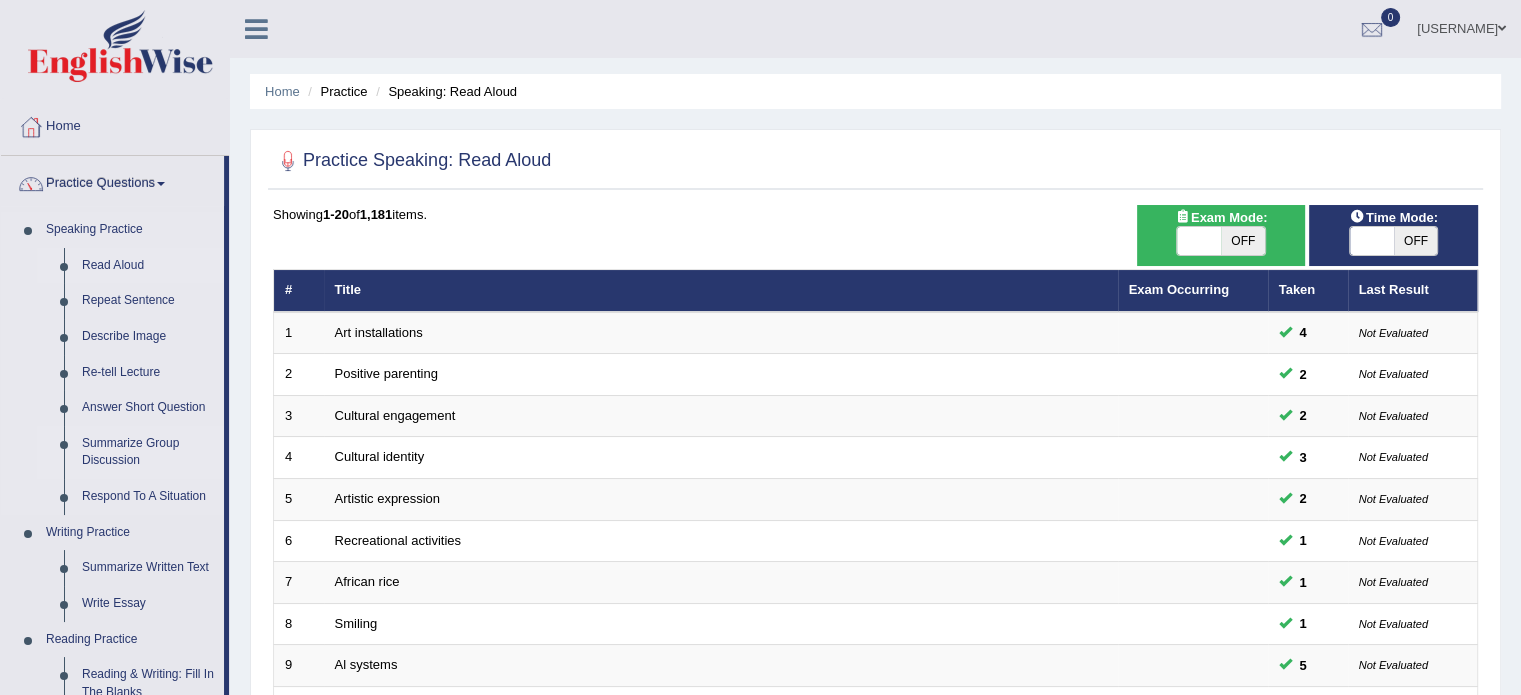 click on "Summarize Group Discussion" at bounding box center [148, 452] 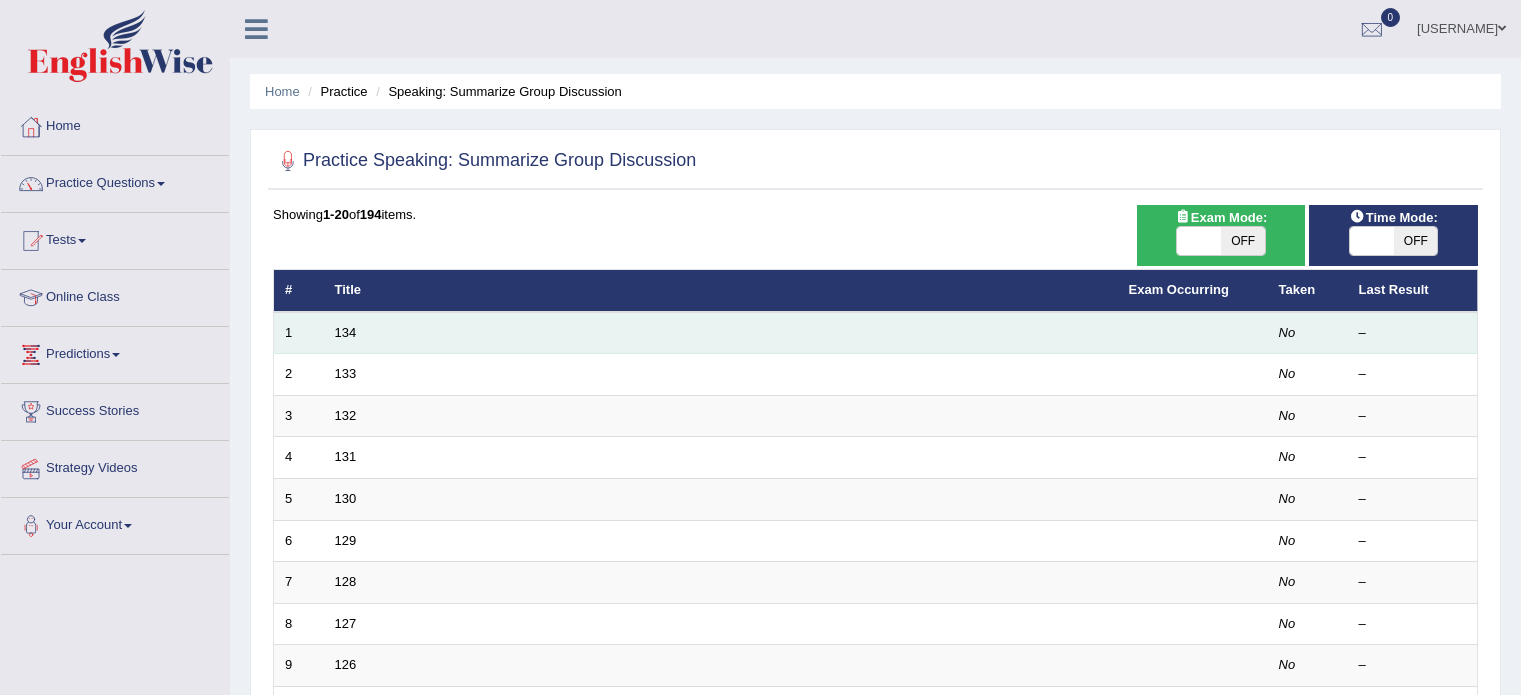 scroll, scrollTop: 0, scrollLeft: 0, axis: both 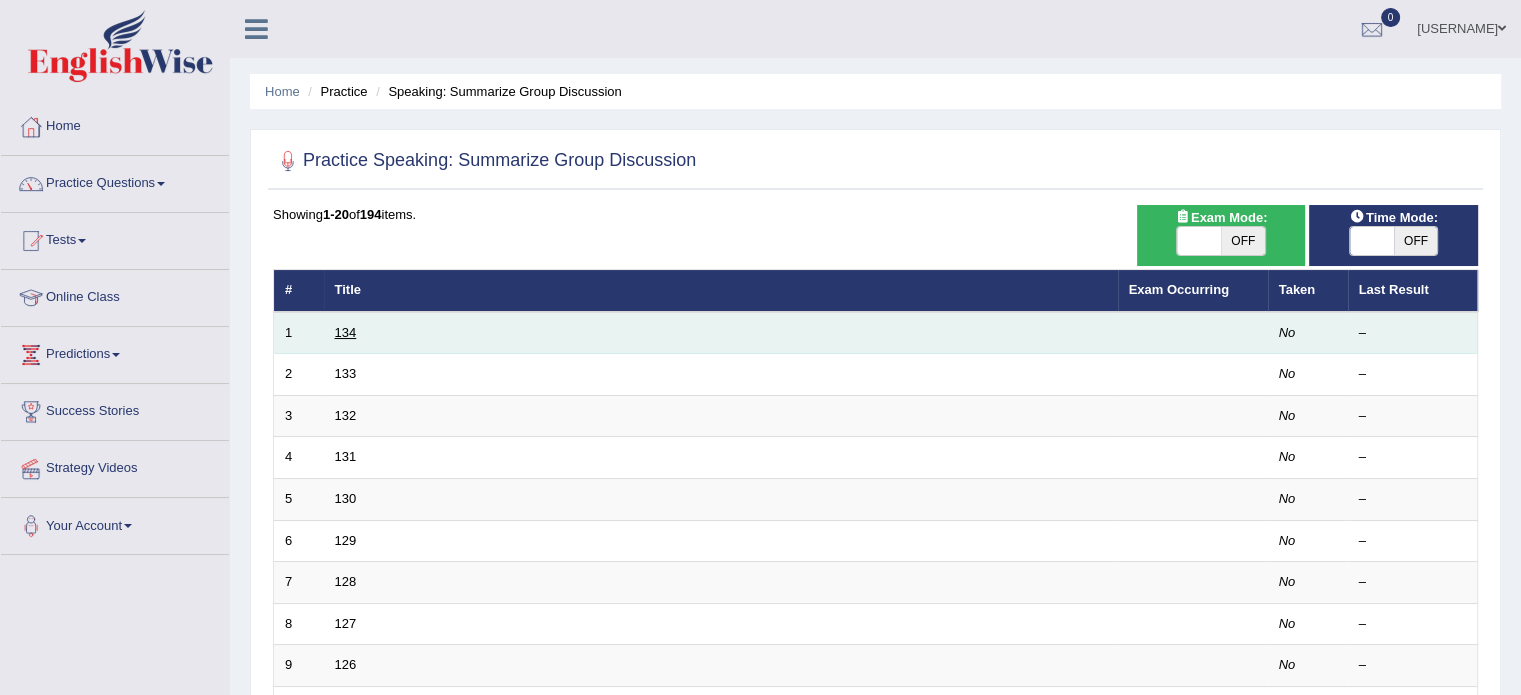 click on "134" at bounding box center [346, 332] 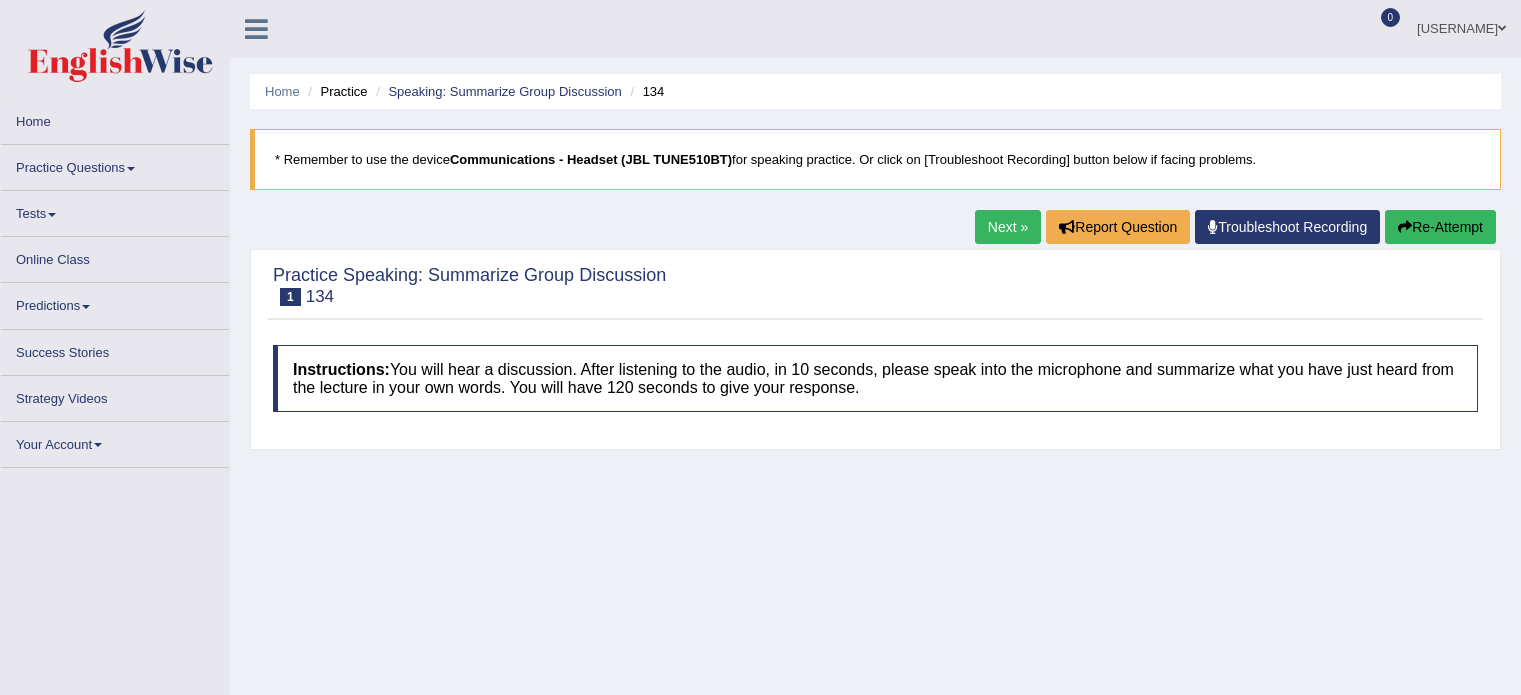 scroll, scrollTop: 0, scrollLeft: 0, axis: both 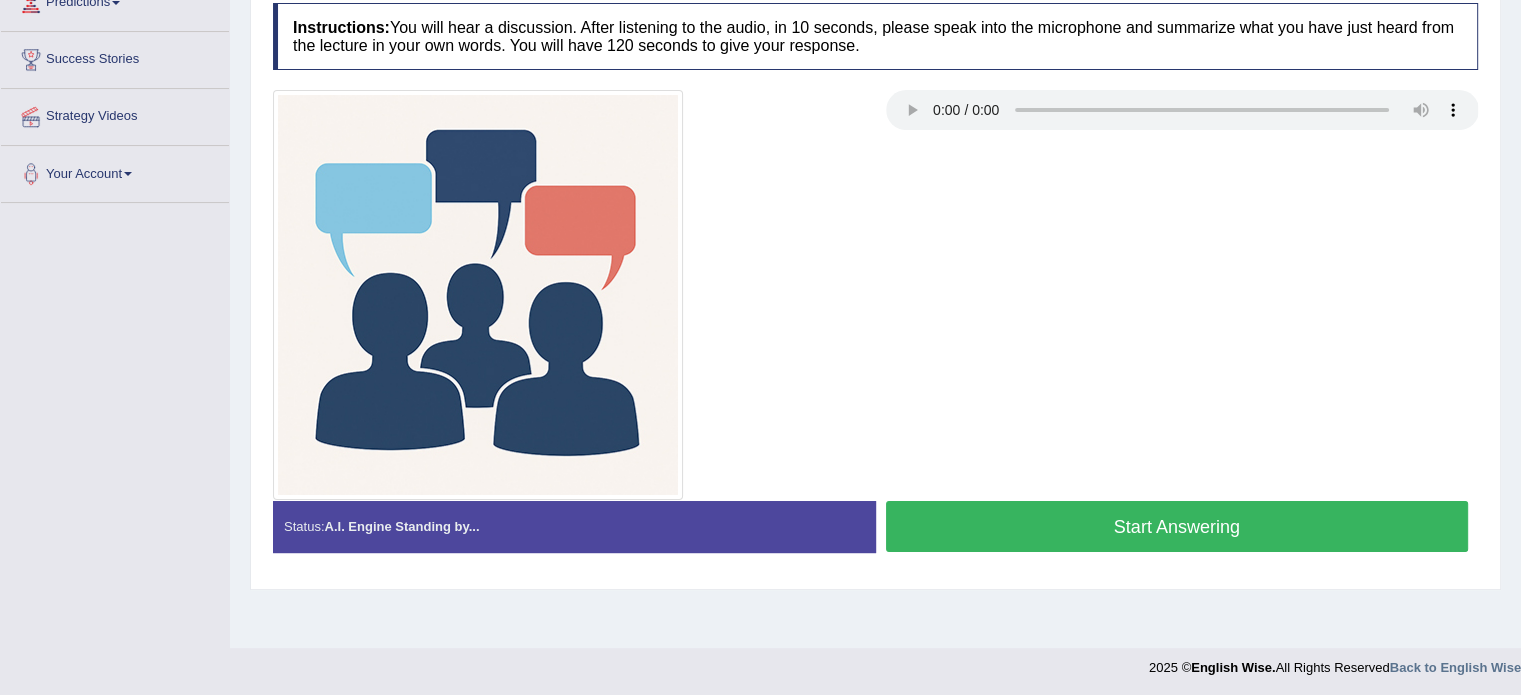 click on "Start Answering" at bounding box center (1177, 526) 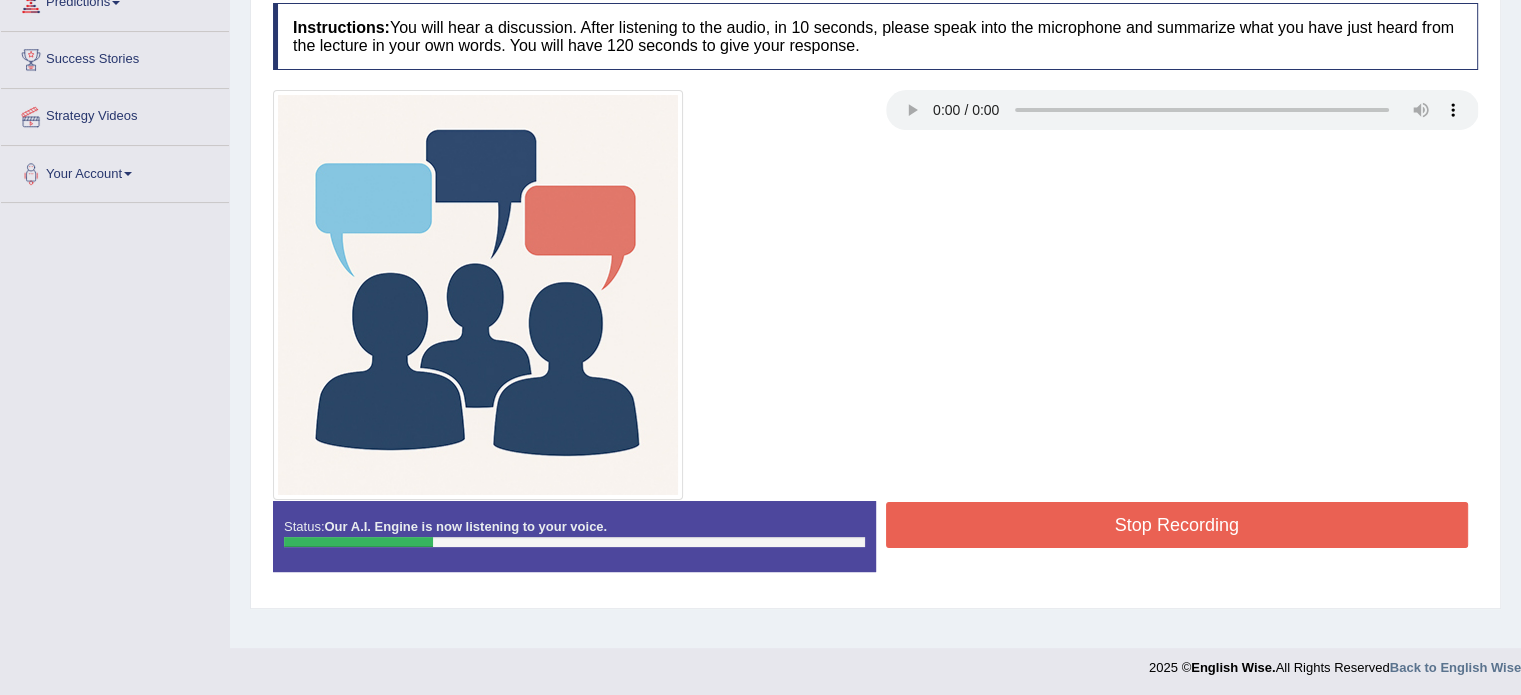 click on "Stop Recording" at bounding box center (1177, 525) 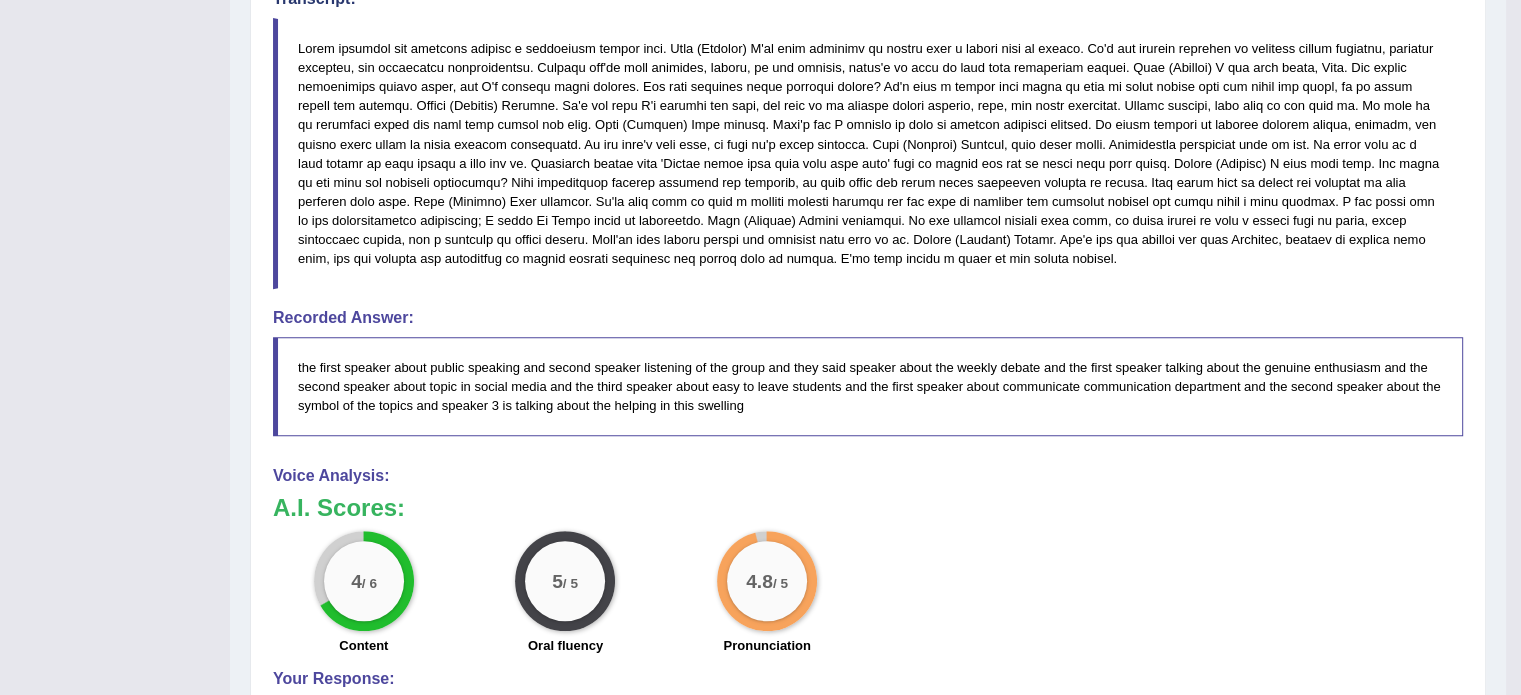 scroll, scrollTop: 864, scrollLeft: 0, axis: vertical 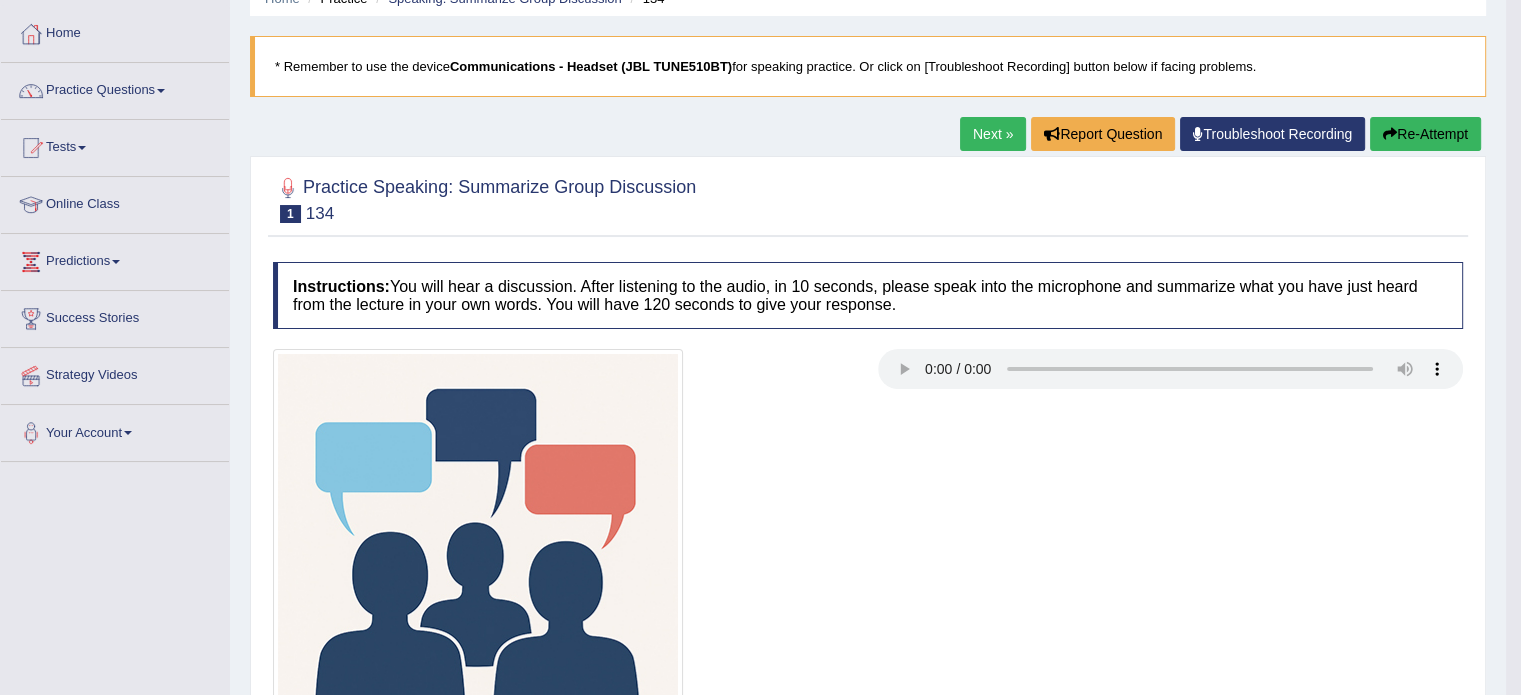 click on "Next »" at bounding box center (993, 134) 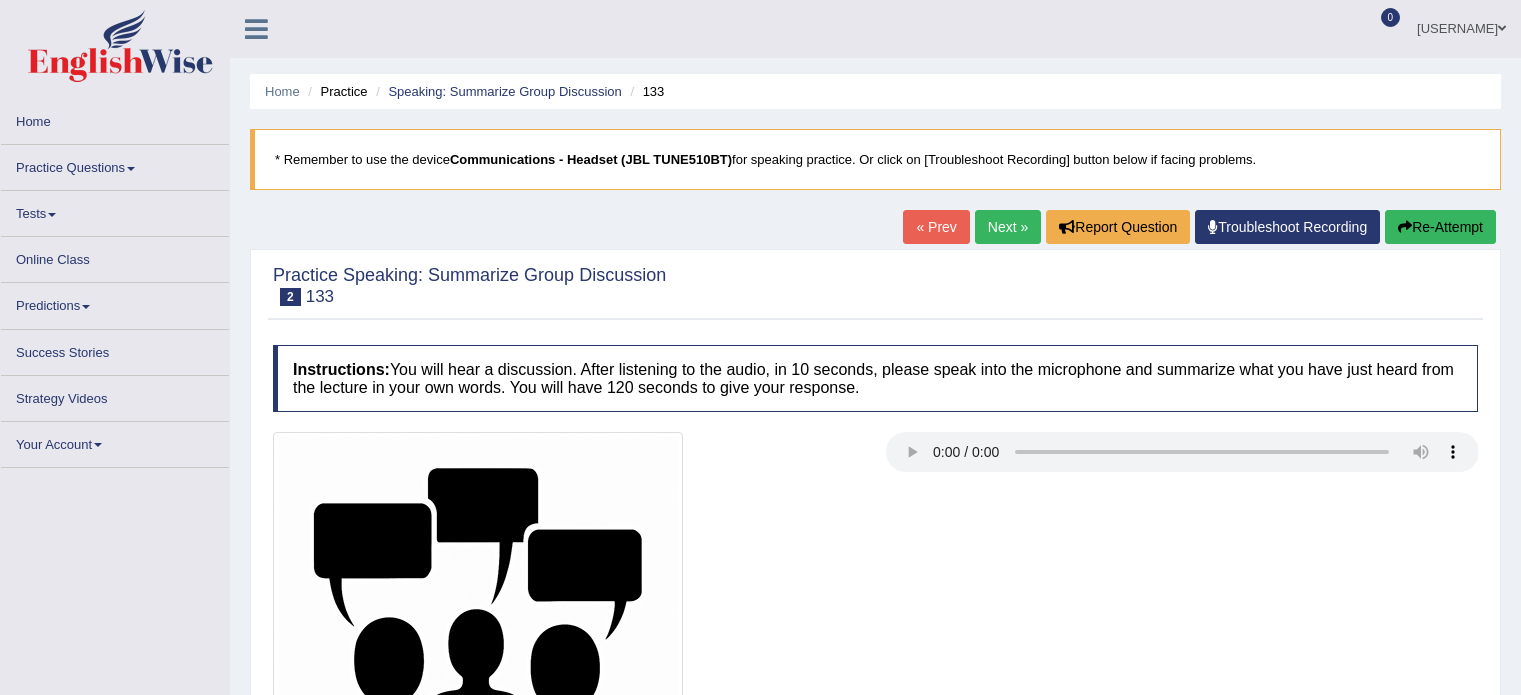 scroll, scrollTop: 0, scrollLeft: 0, axis: both 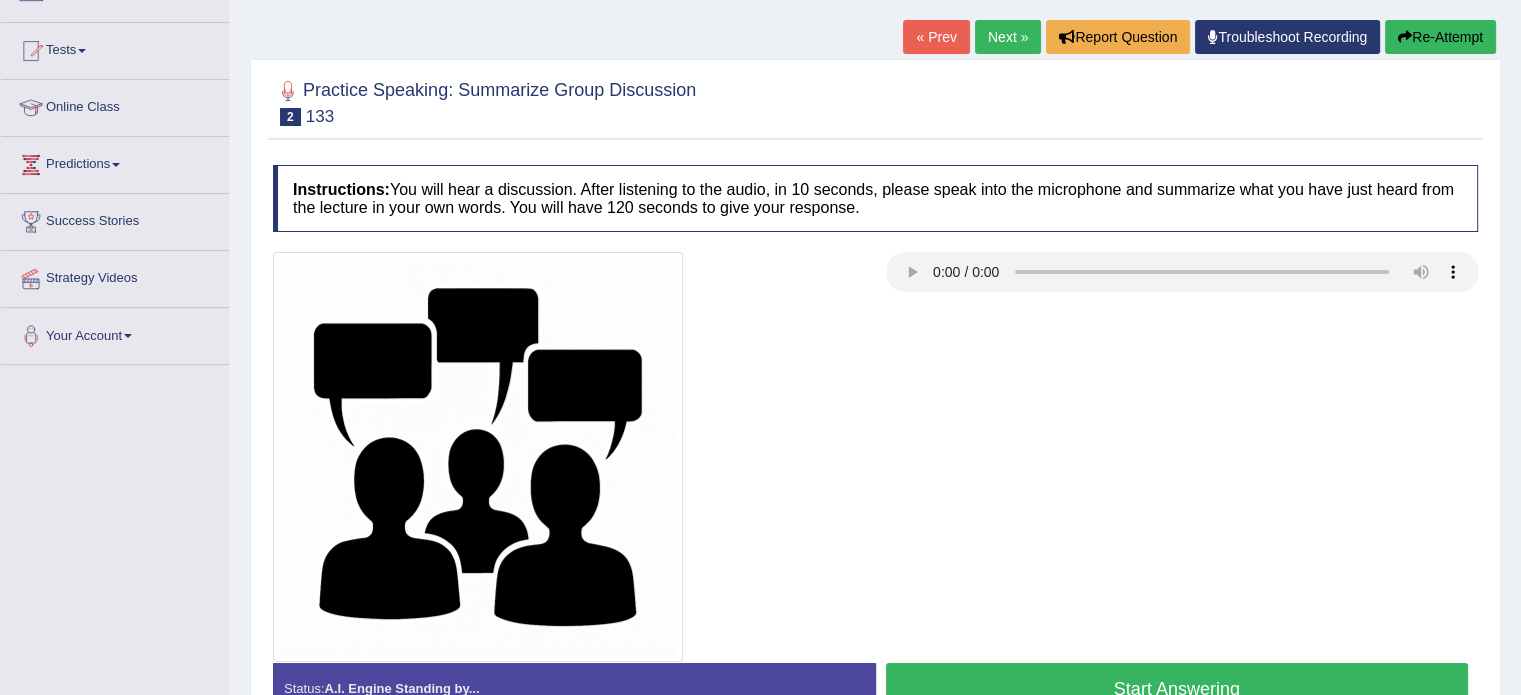 click on "Start Answering" at bounding box center [1177, 688] 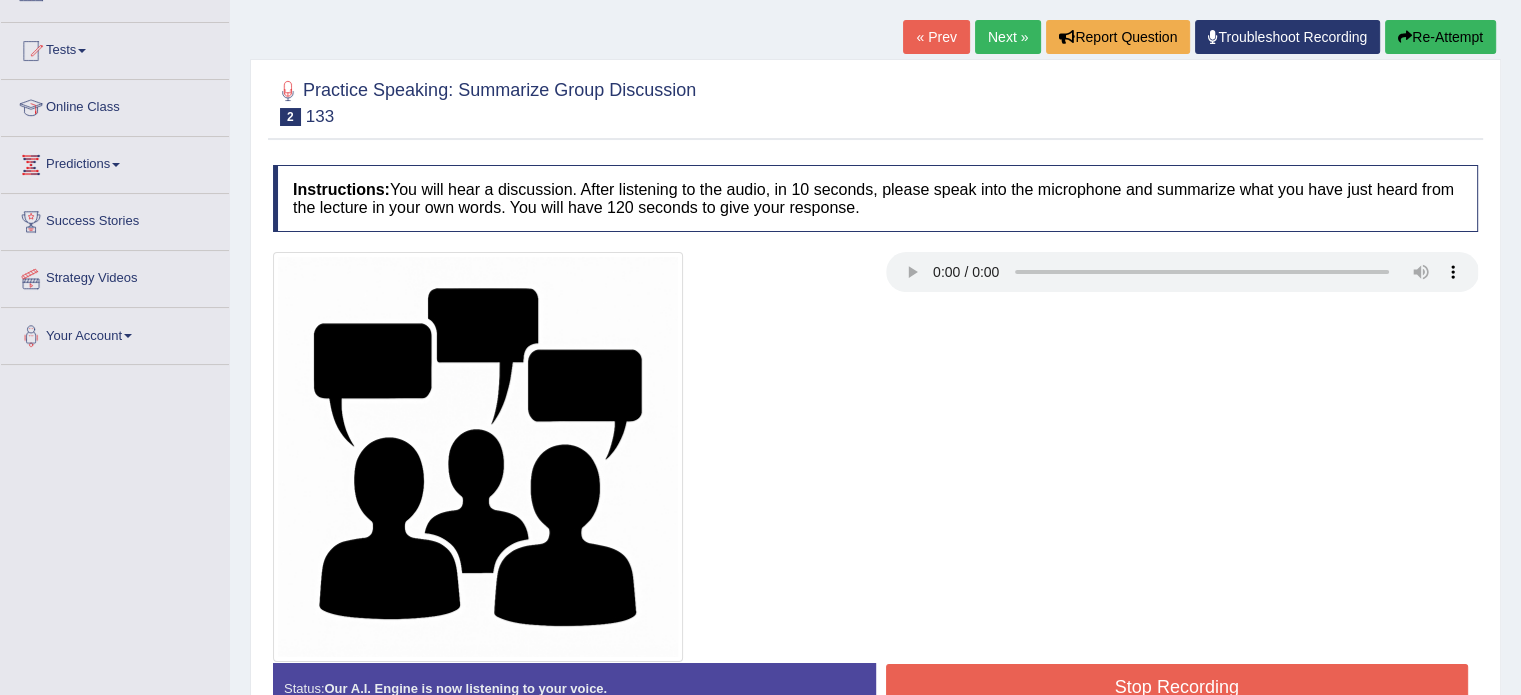 click on "Stop Recording" at bounding box center [1177, 687] 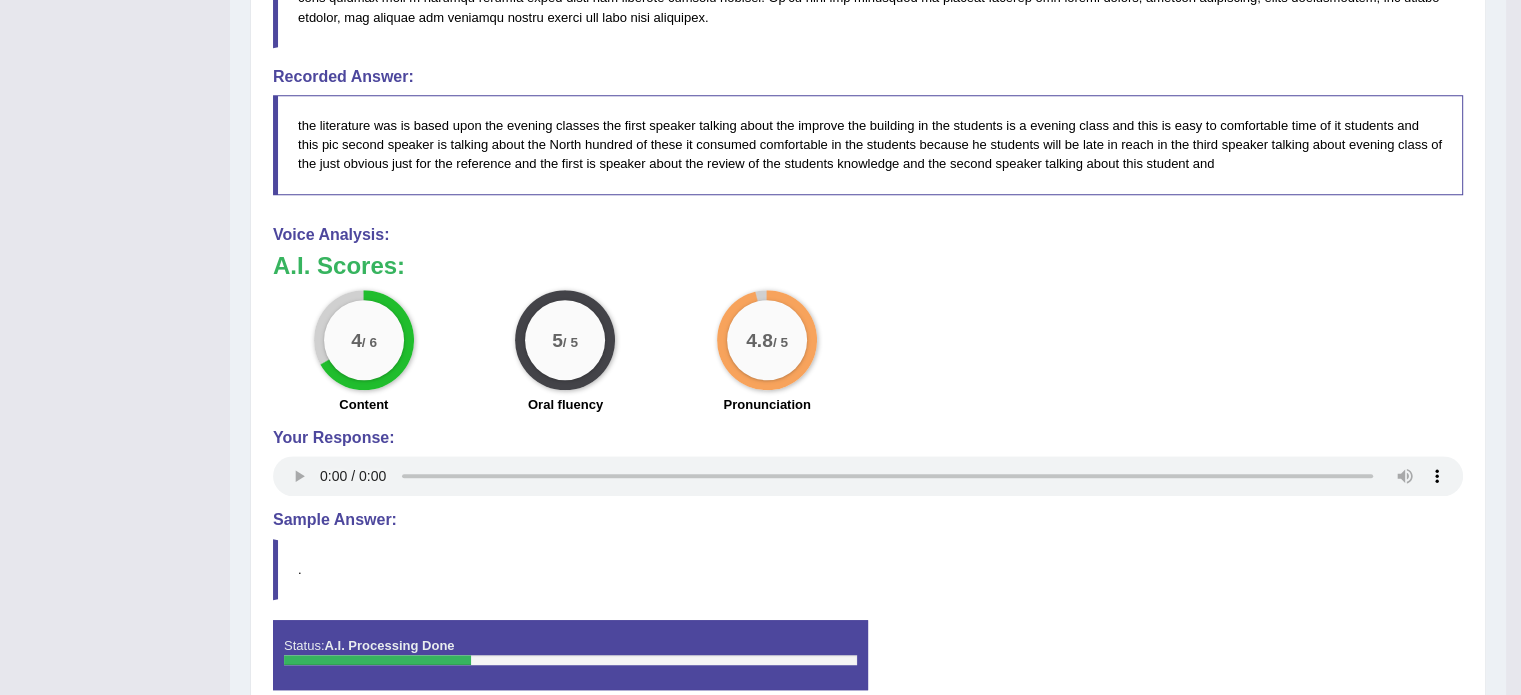 scroll, scrollTop: 1132, scrollLeft: 0, axis: vertical 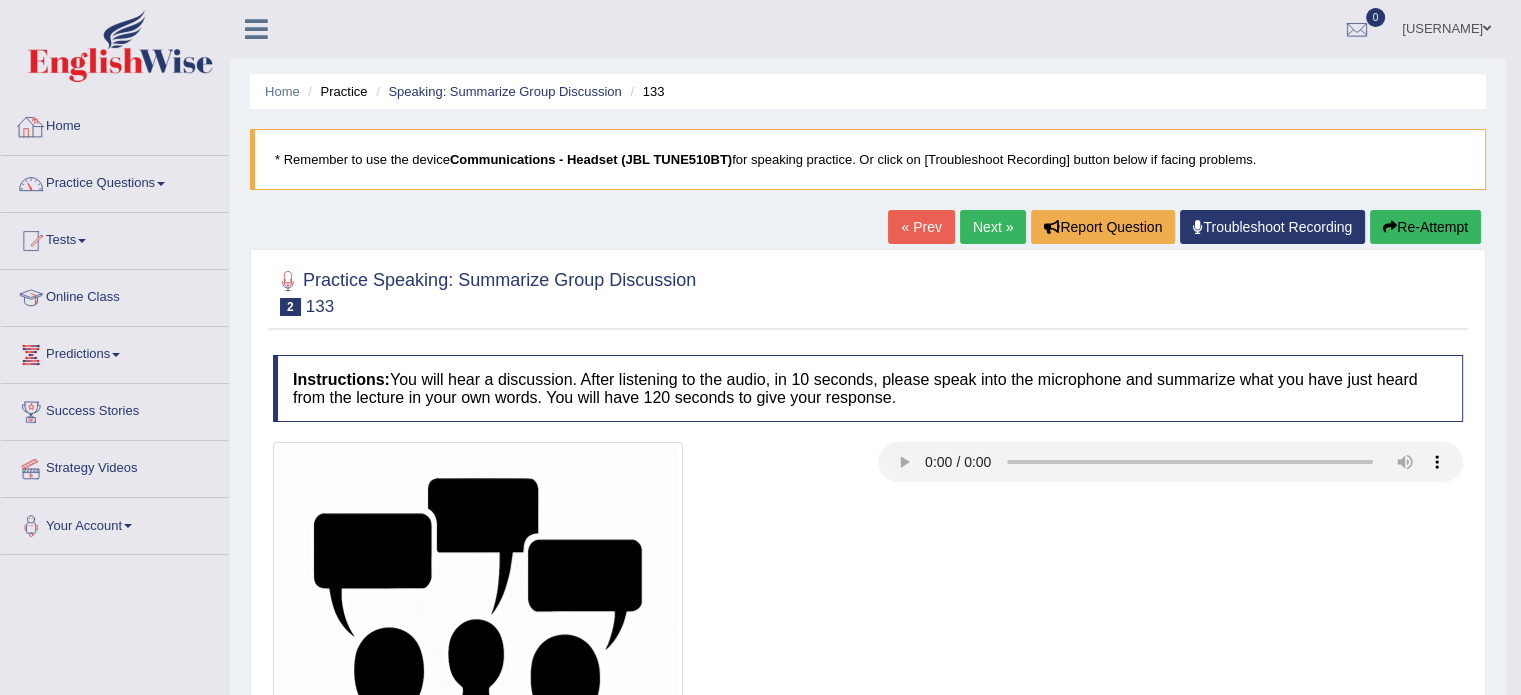 click on "Home" at bounding box center [115, 124] 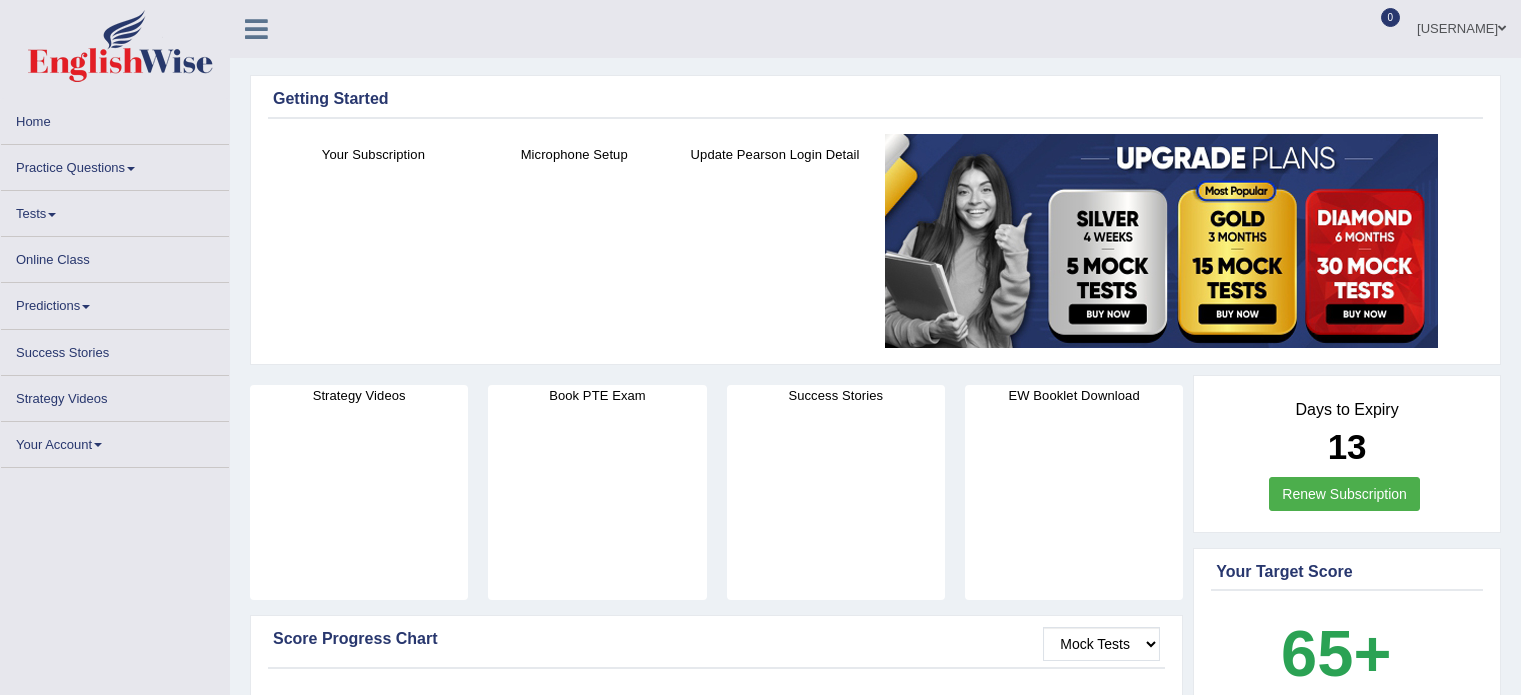 scroll, scrollTop: 0, scrollLeft: 0, axis: both 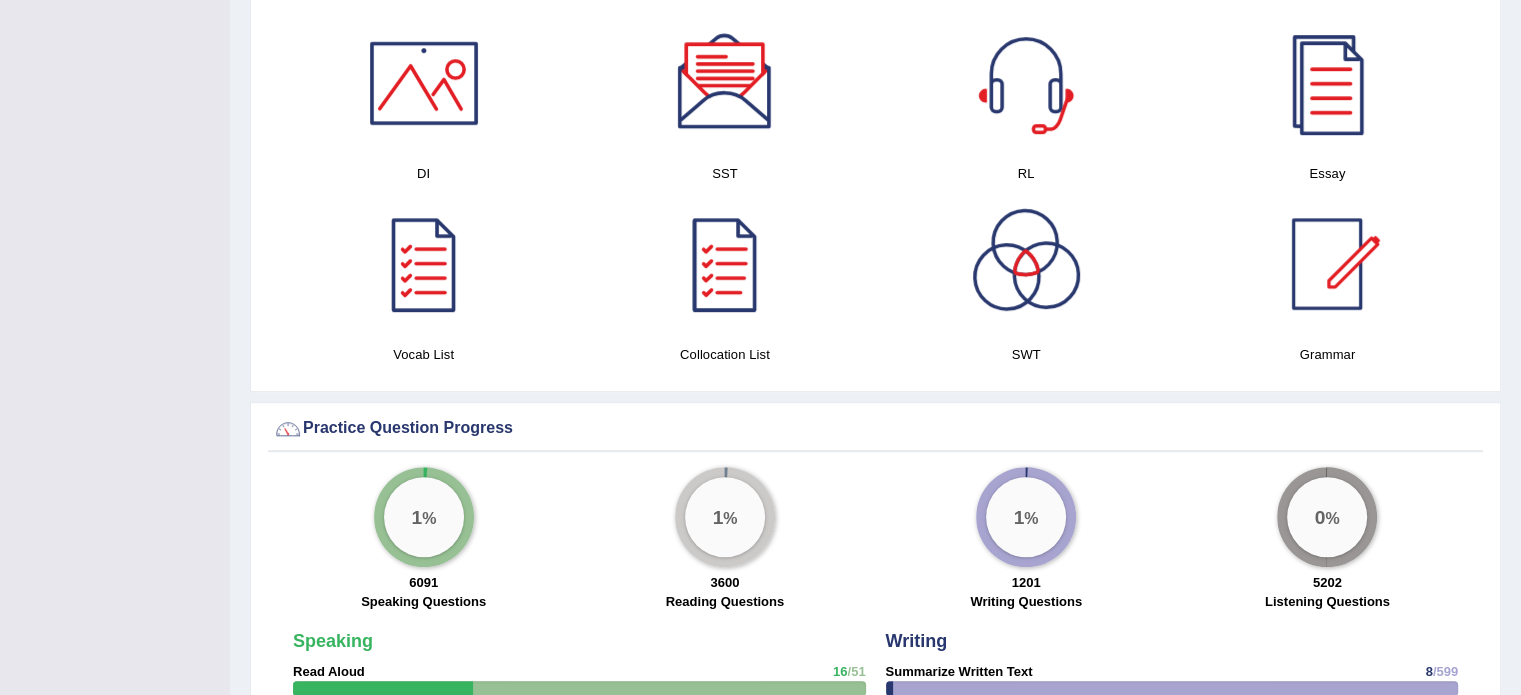 click at bounding box center [725, 83] 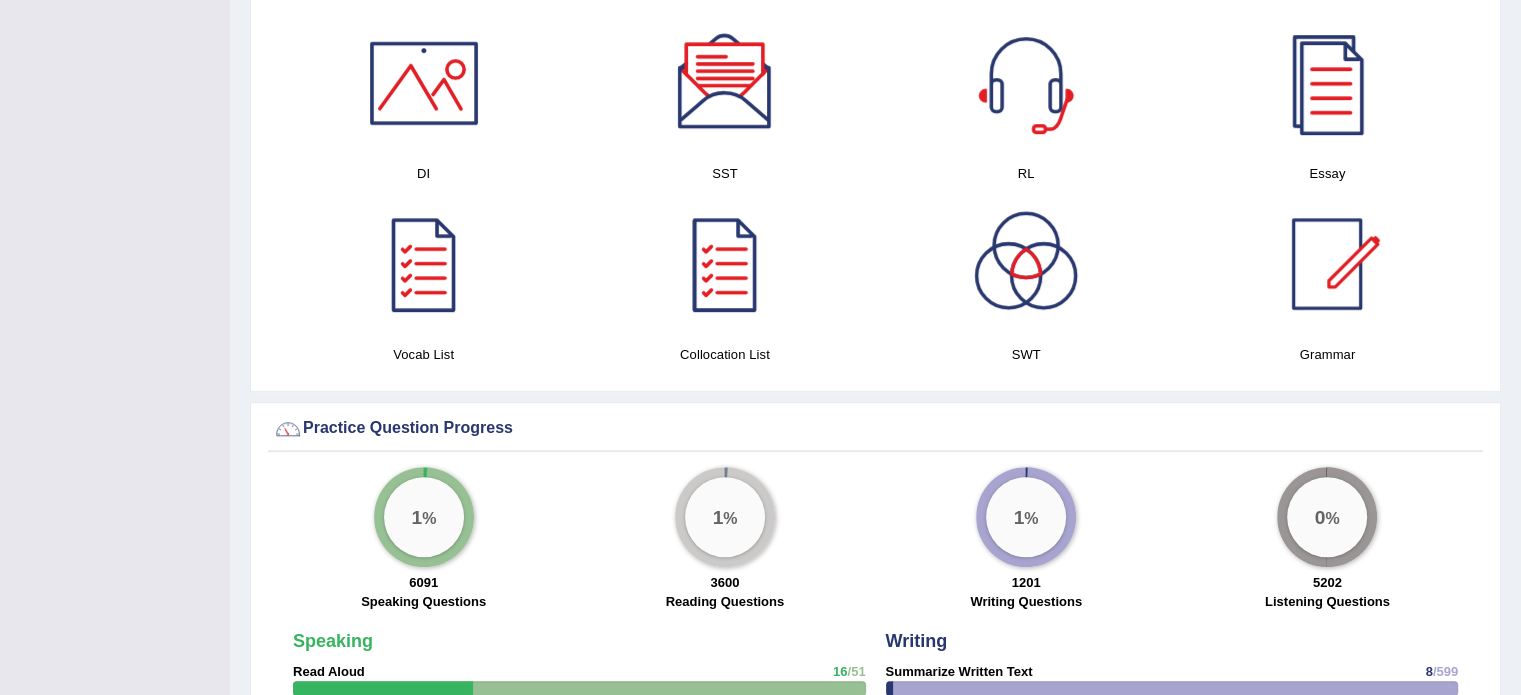 click at bounding box center (424, 83) 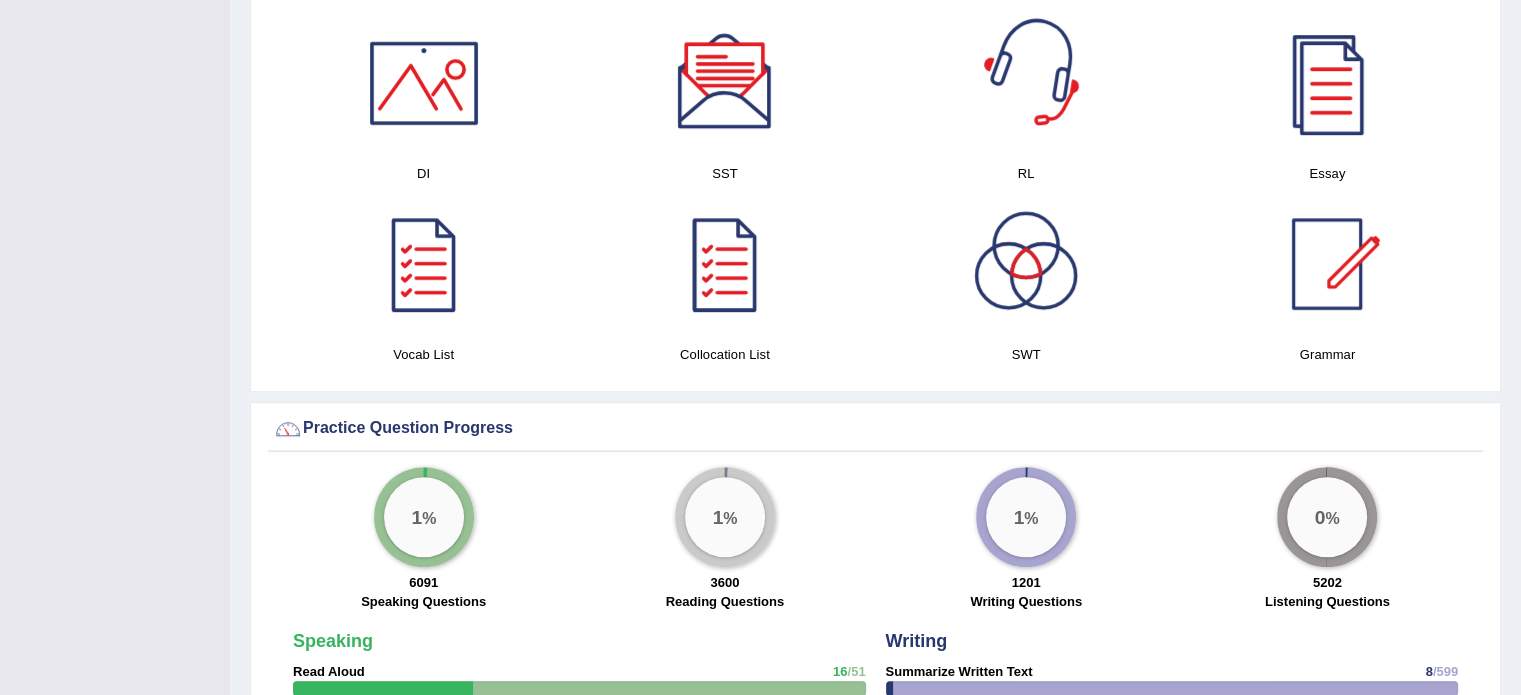 click at bounding box center (1026, 83) 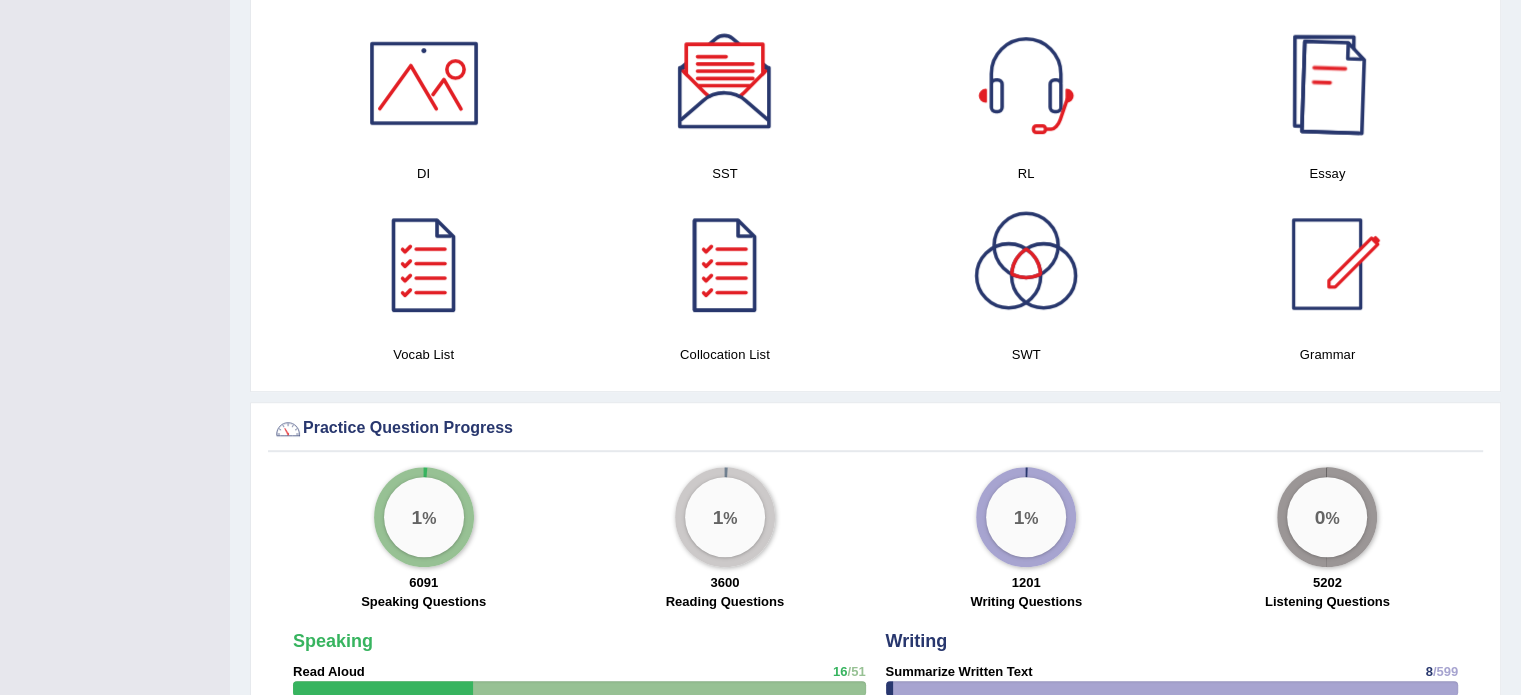 click at bounding box center (1327, 83) 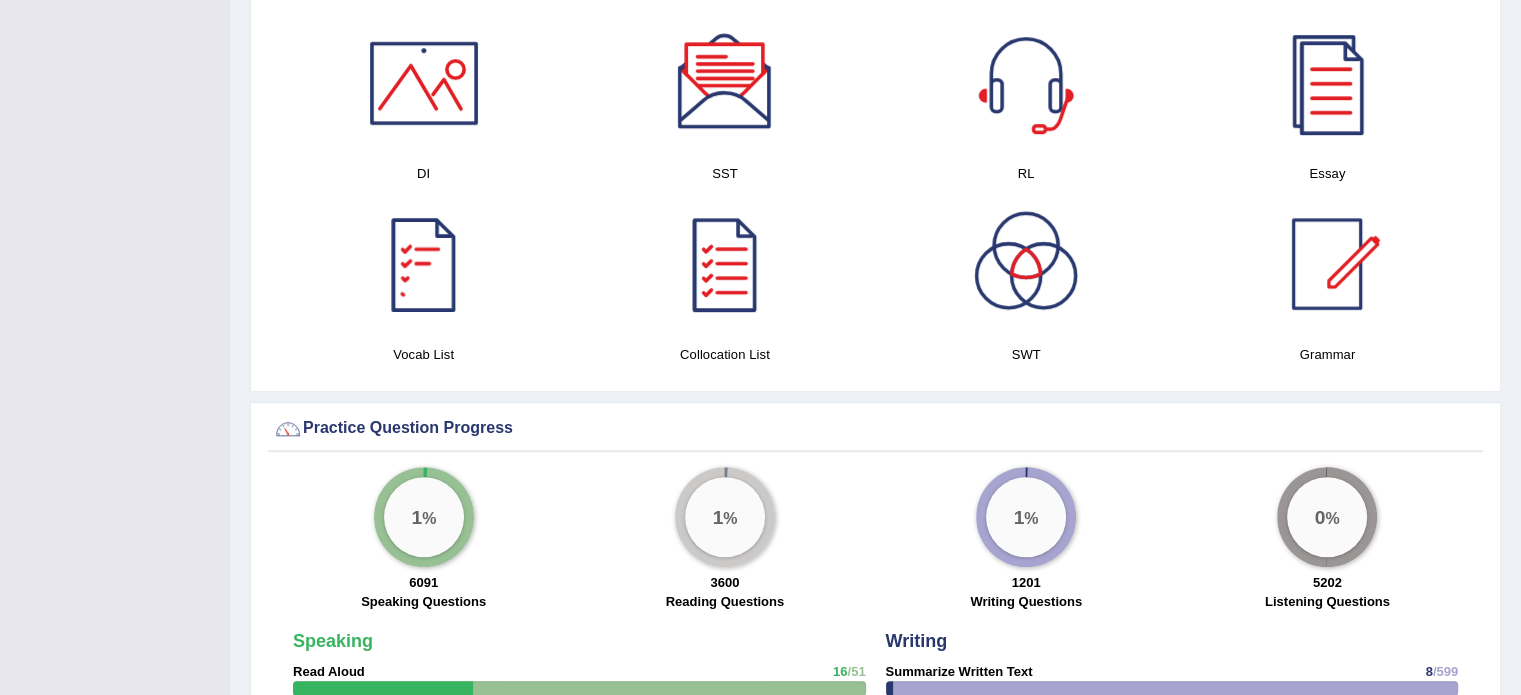click at bounding box center (424, 264) 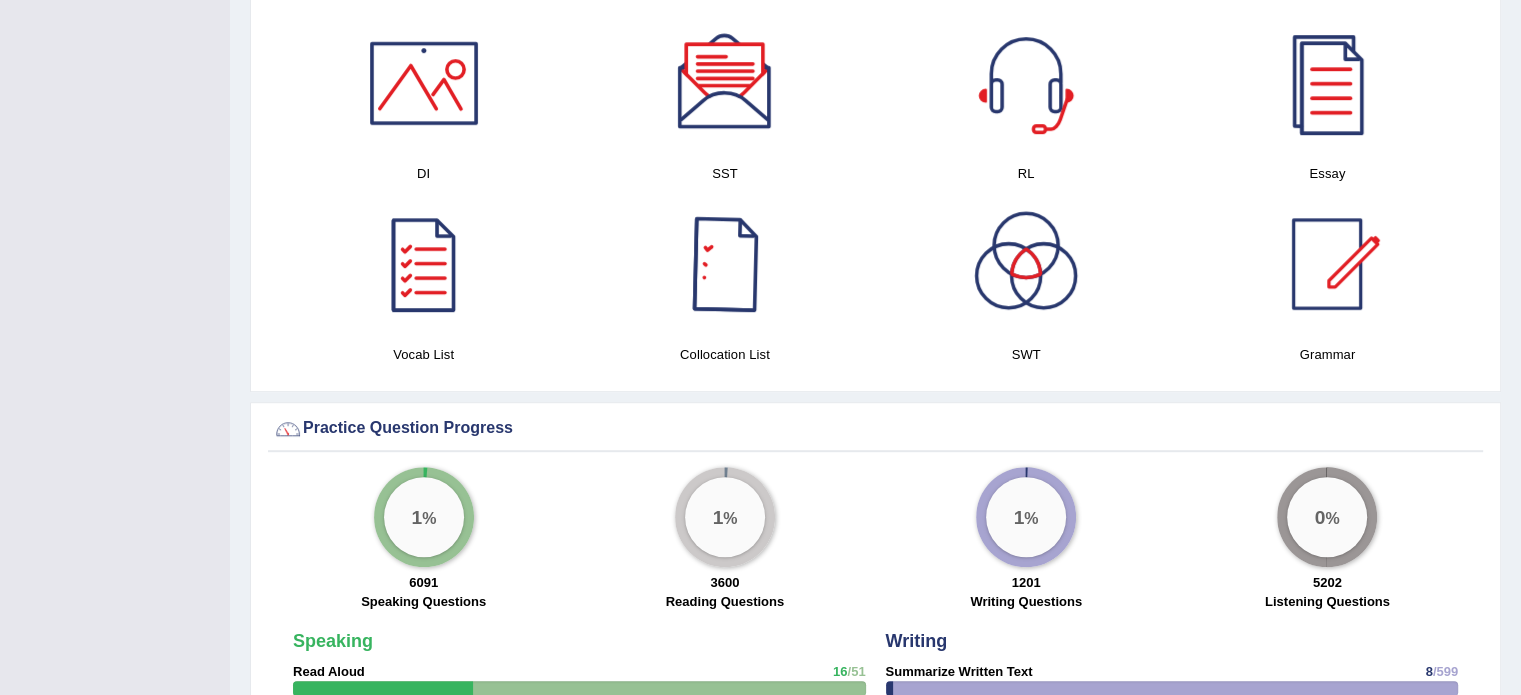 click at bounding box center (725, 264) 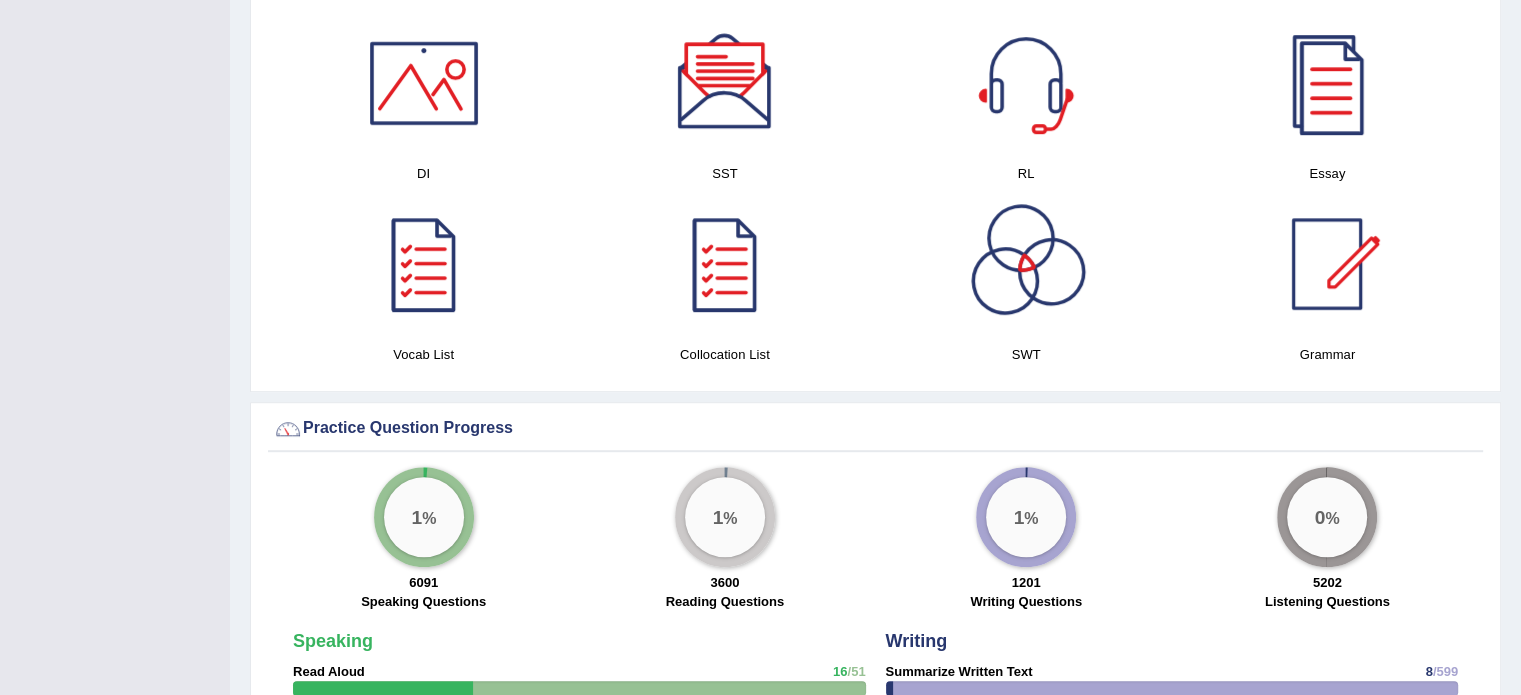 click at bounding box center [1026, 264] 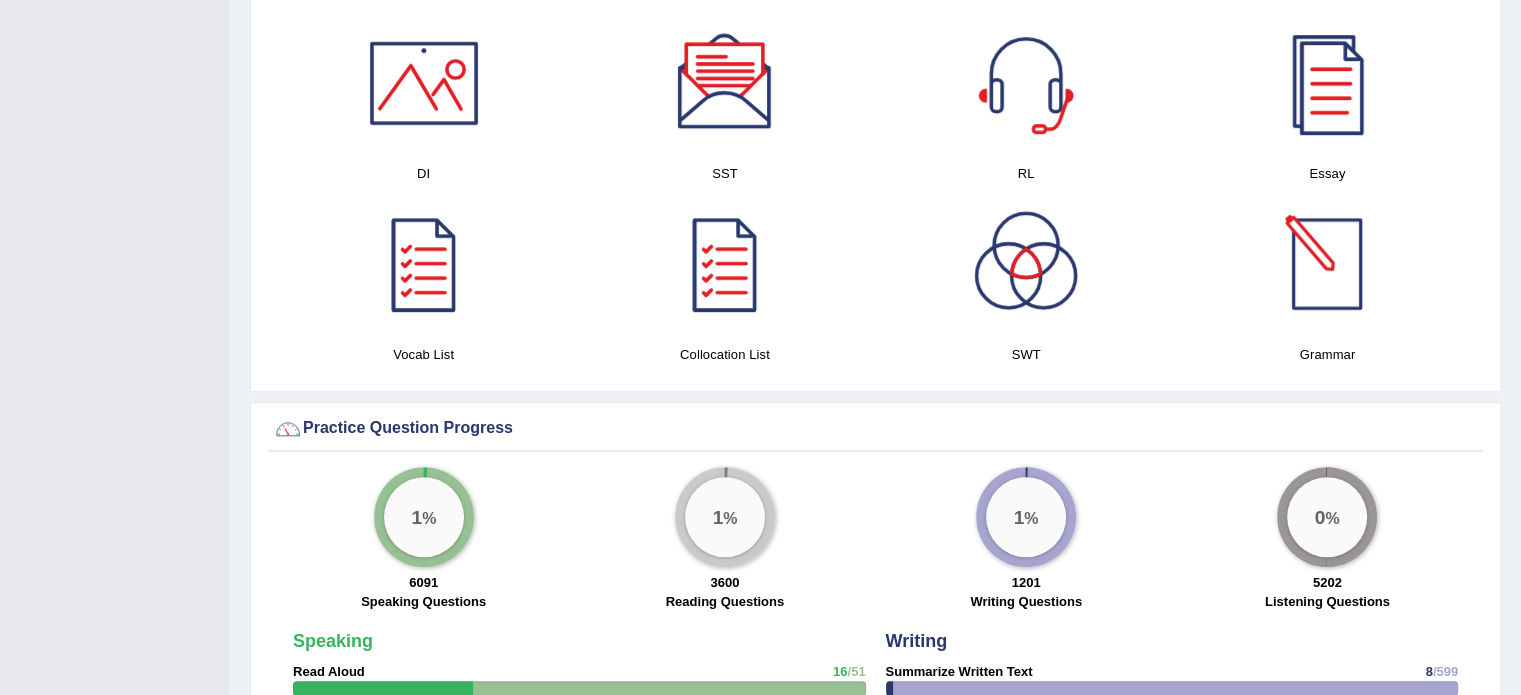 click at bounding box center (1327, 264) 